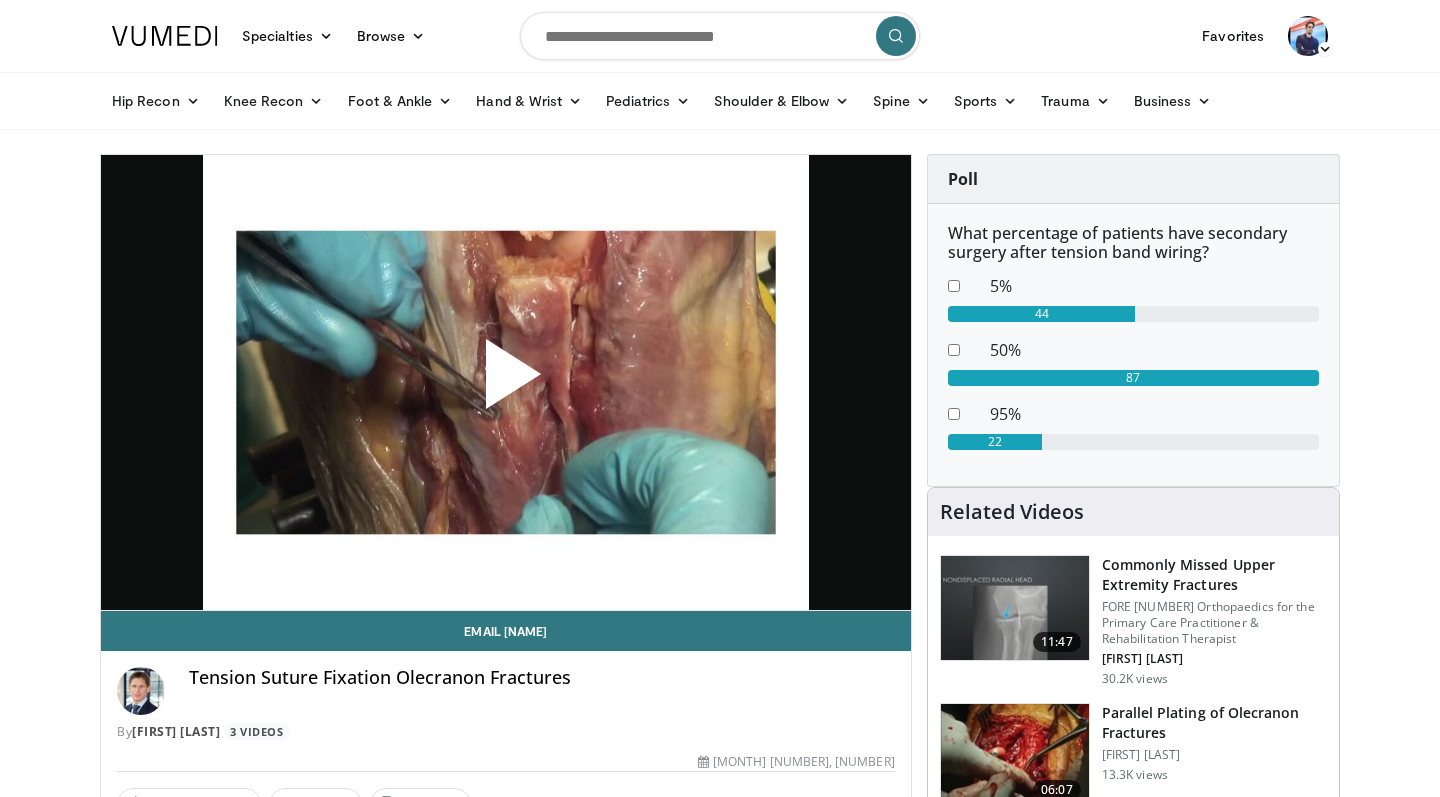 scroll, scrollTop: 0, scrollLeft: 0, axis: both 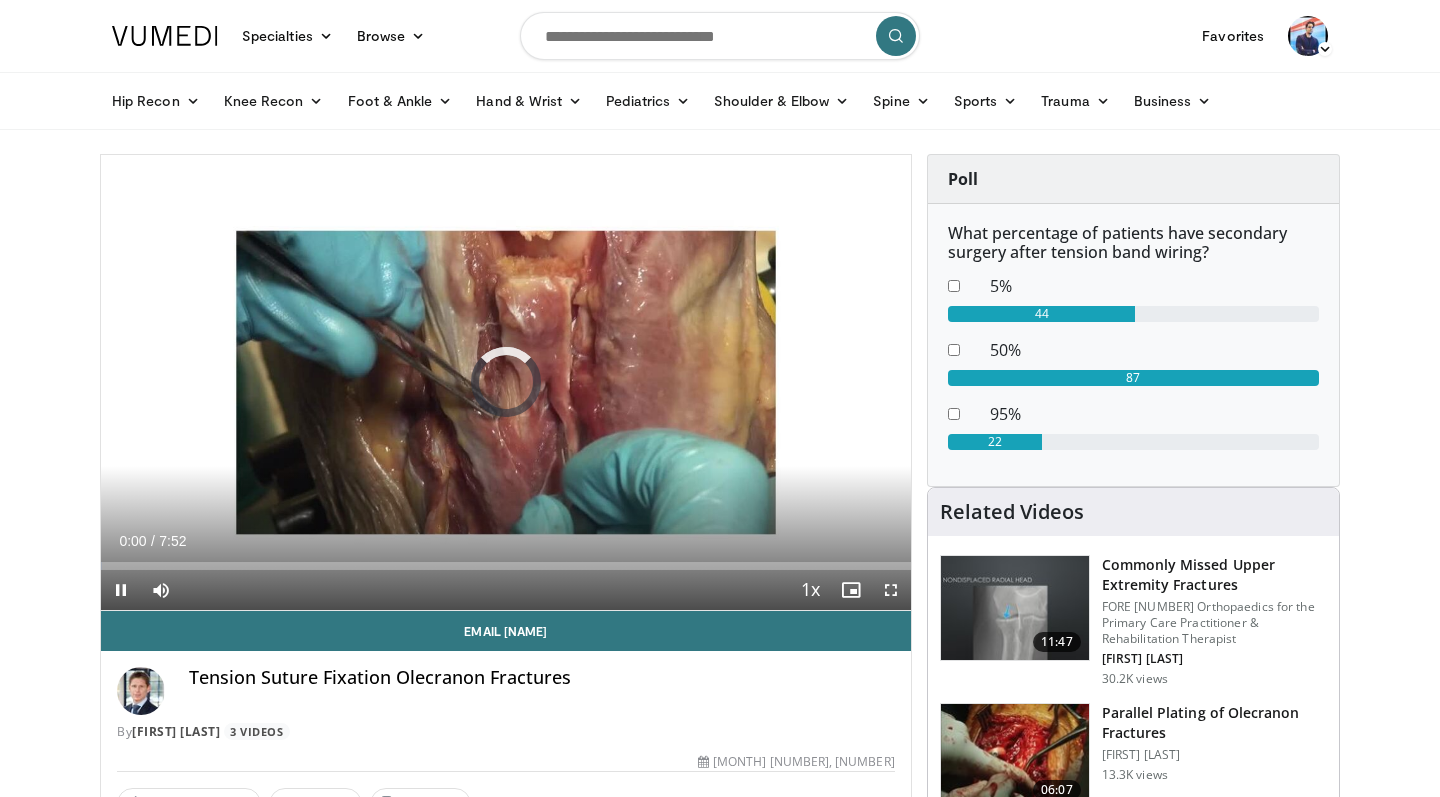 click at bounding box center (891, 590) 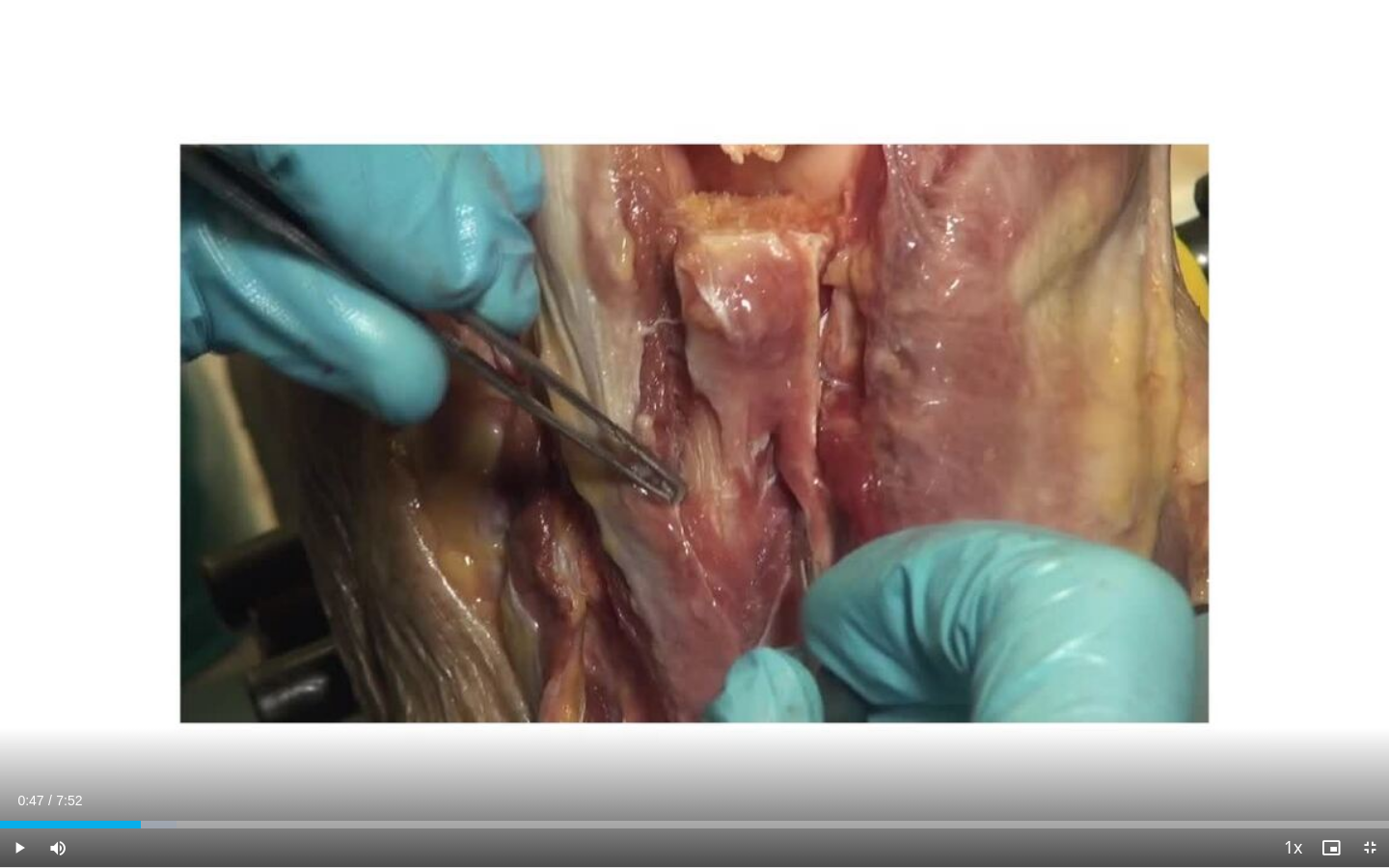 click at bounding box center [19, 848] 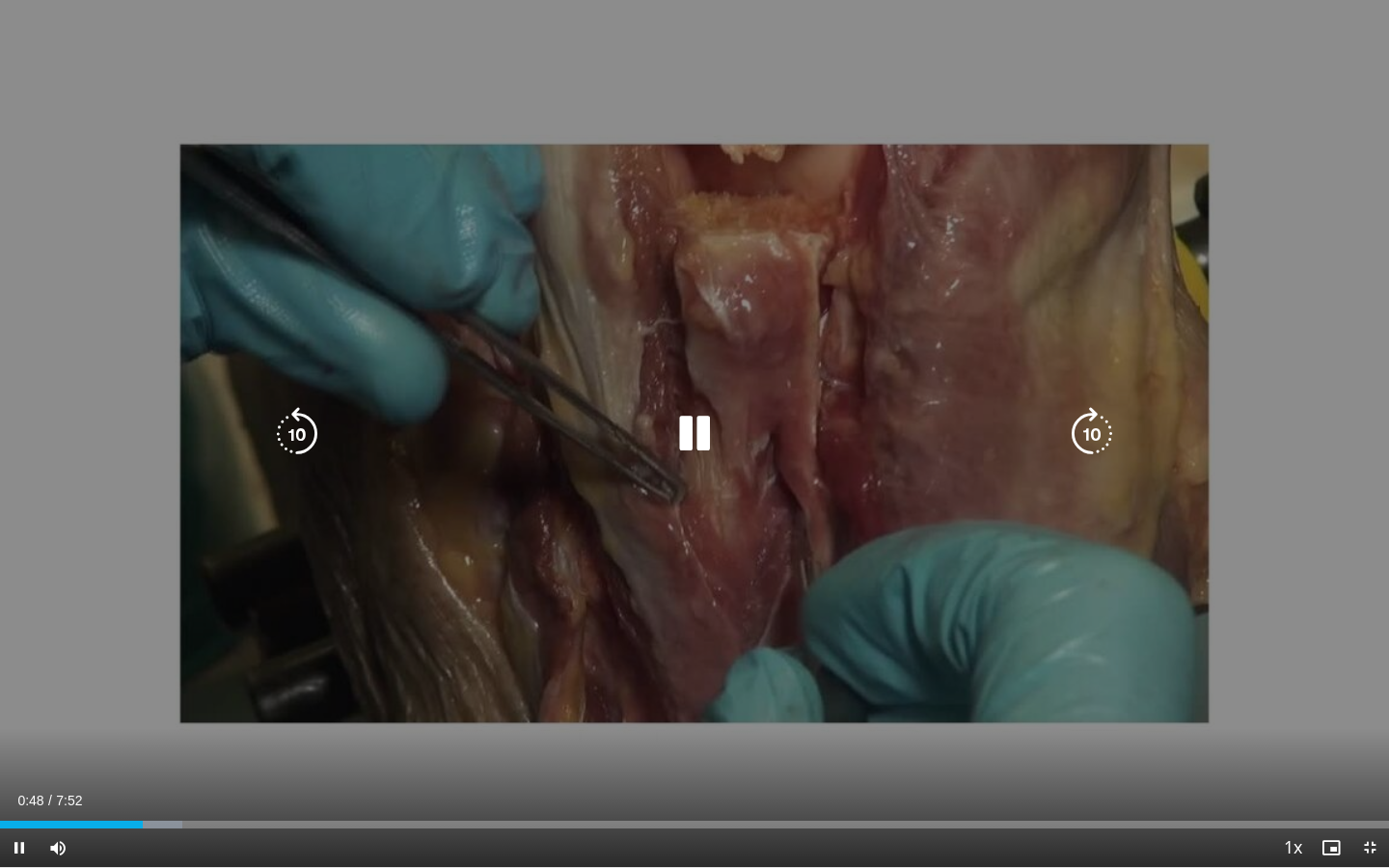 click at bounding box center [694, 434] 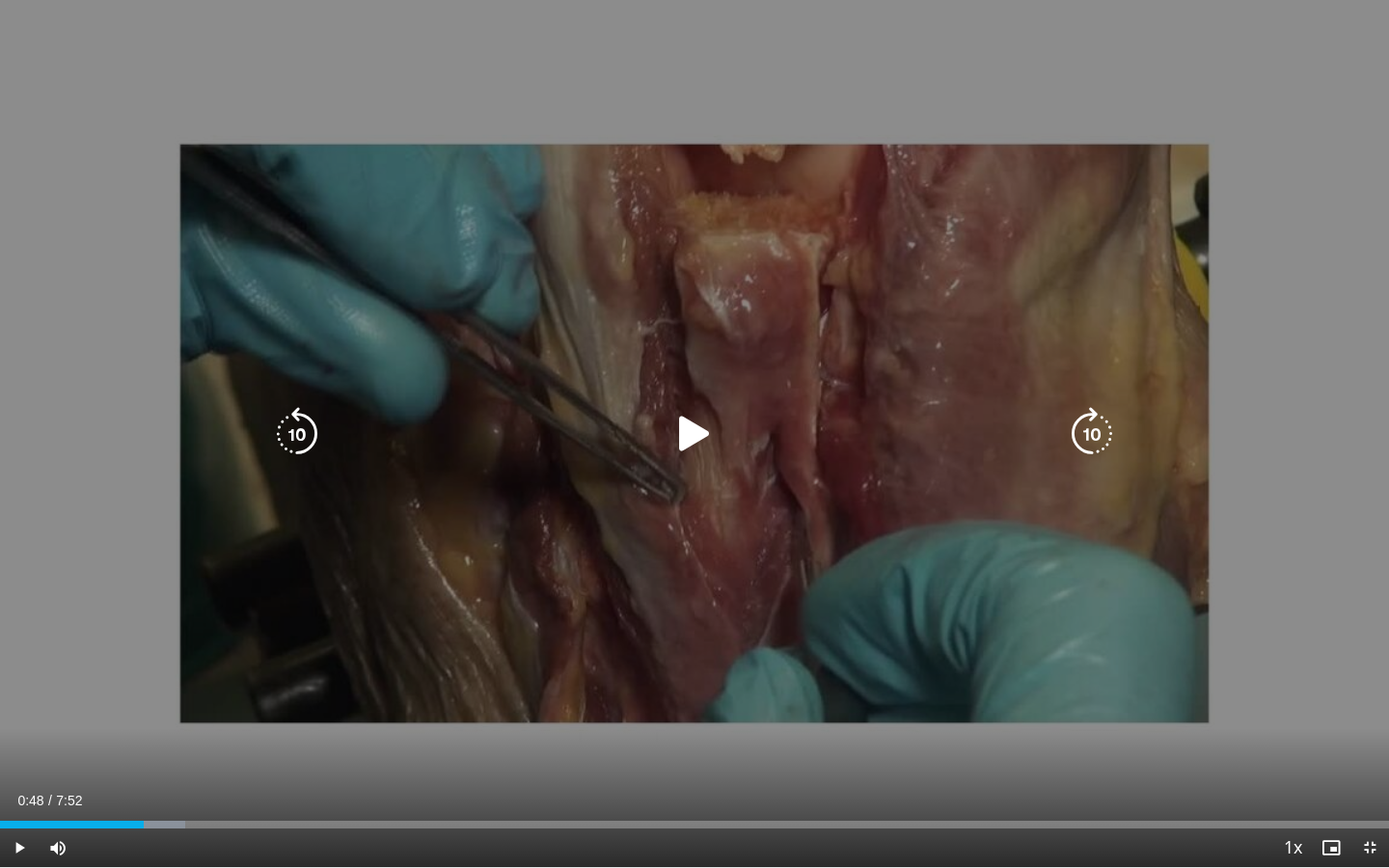 click at bounding box center (694, 434) 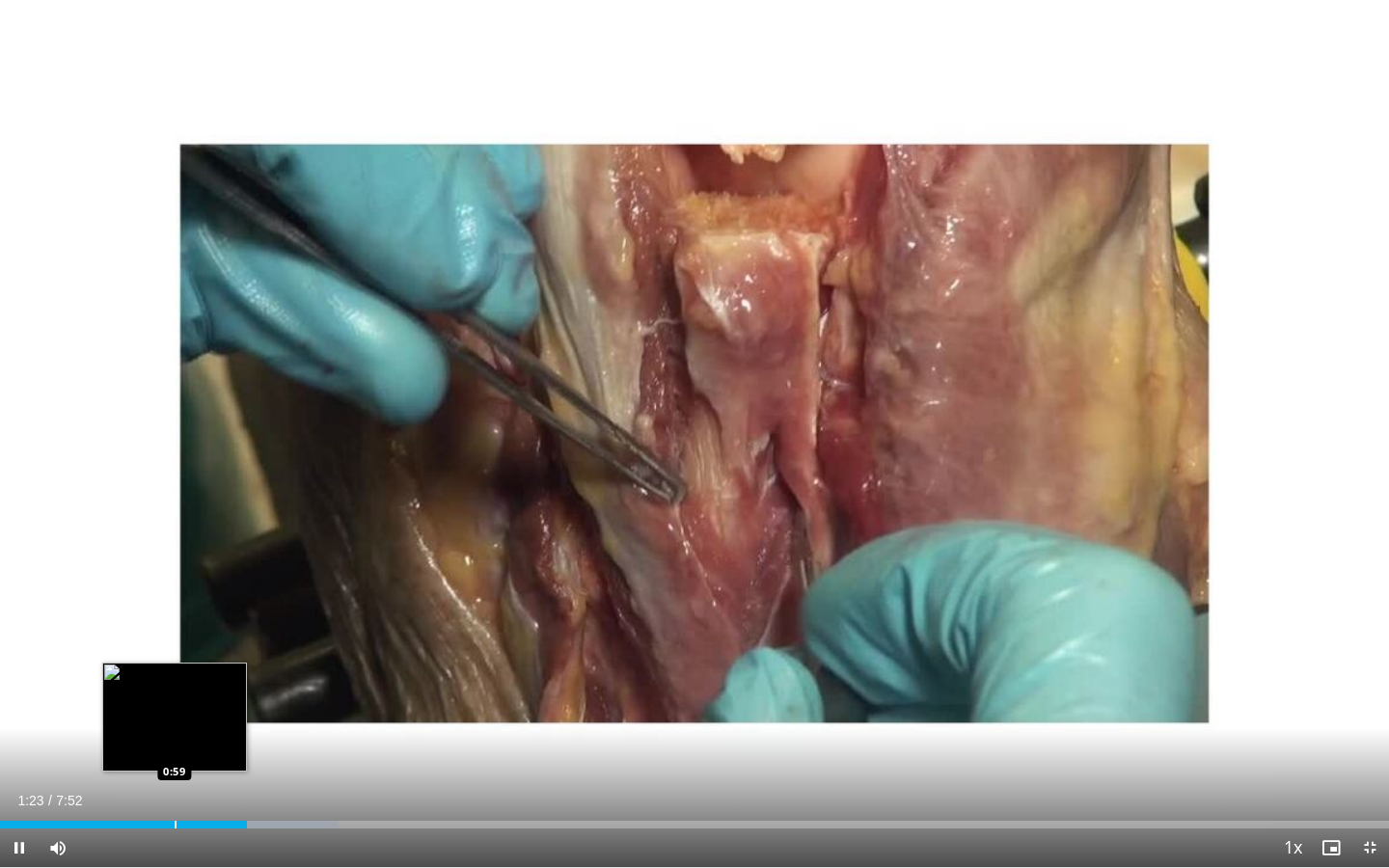 click on "Loaded :  24.34% 1:24 0:59" at bounding box center [694, 819] 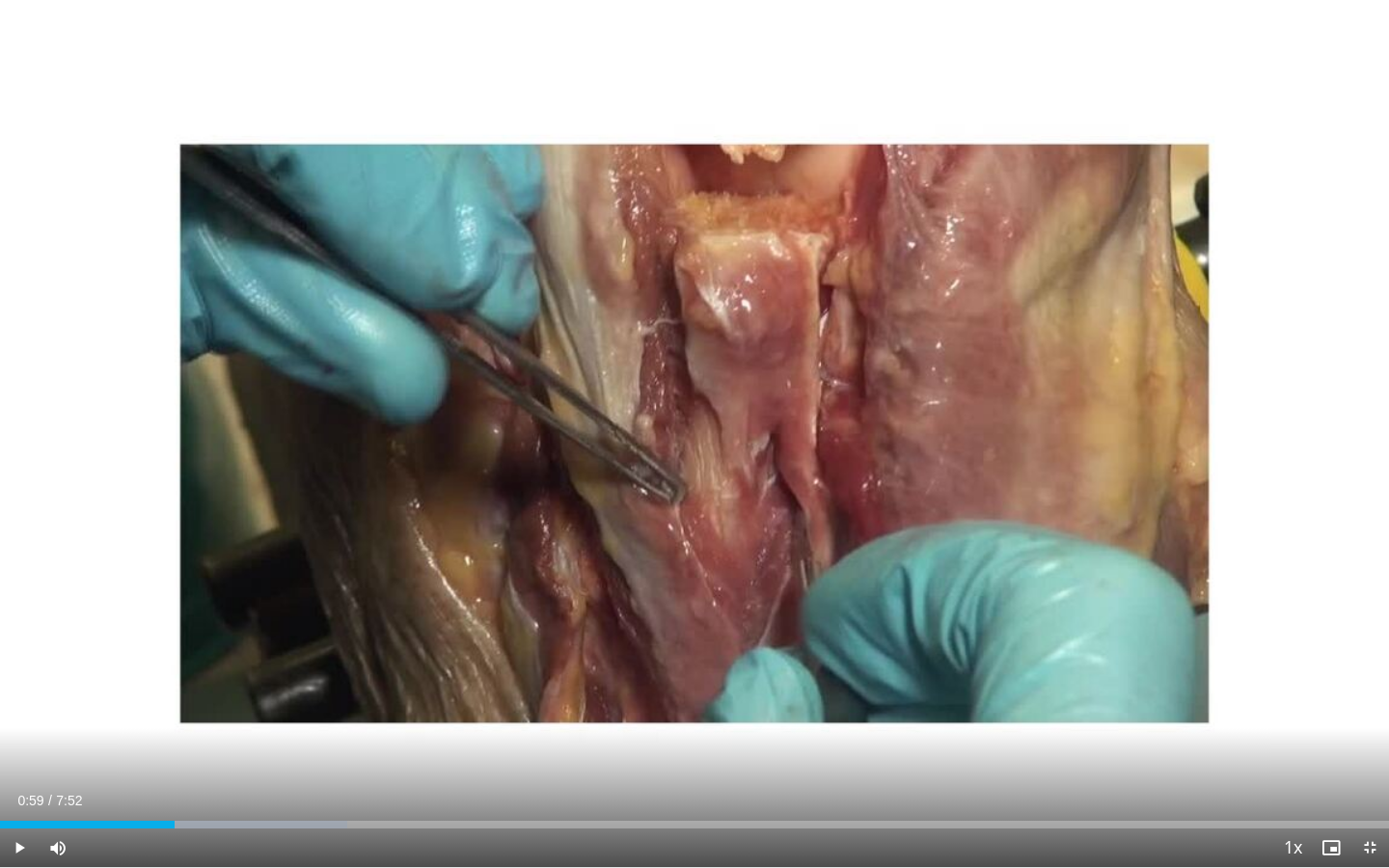 click at bounding box center [19, 848] 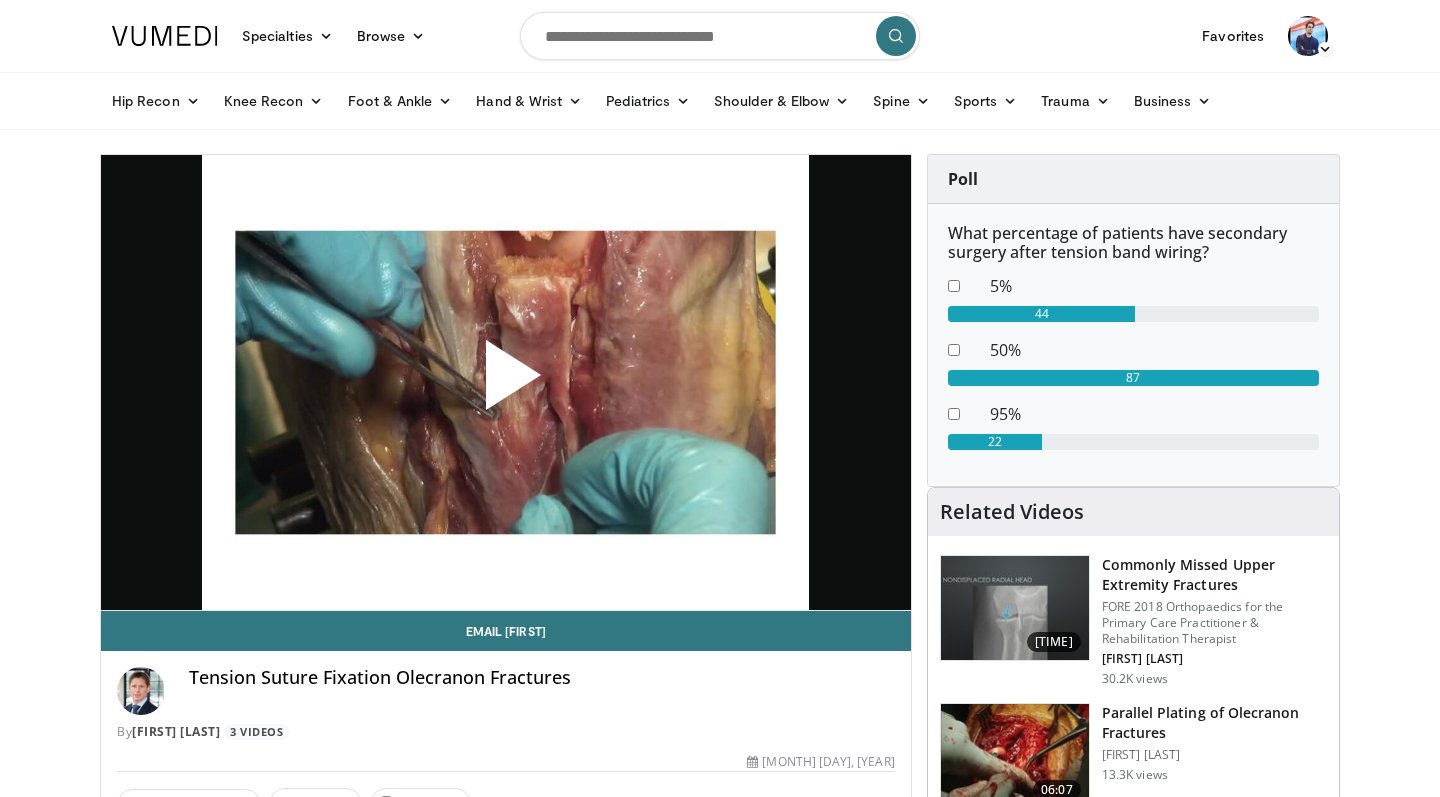 scroll, scrollTop: 0, scrollLeft: 0, axis: both 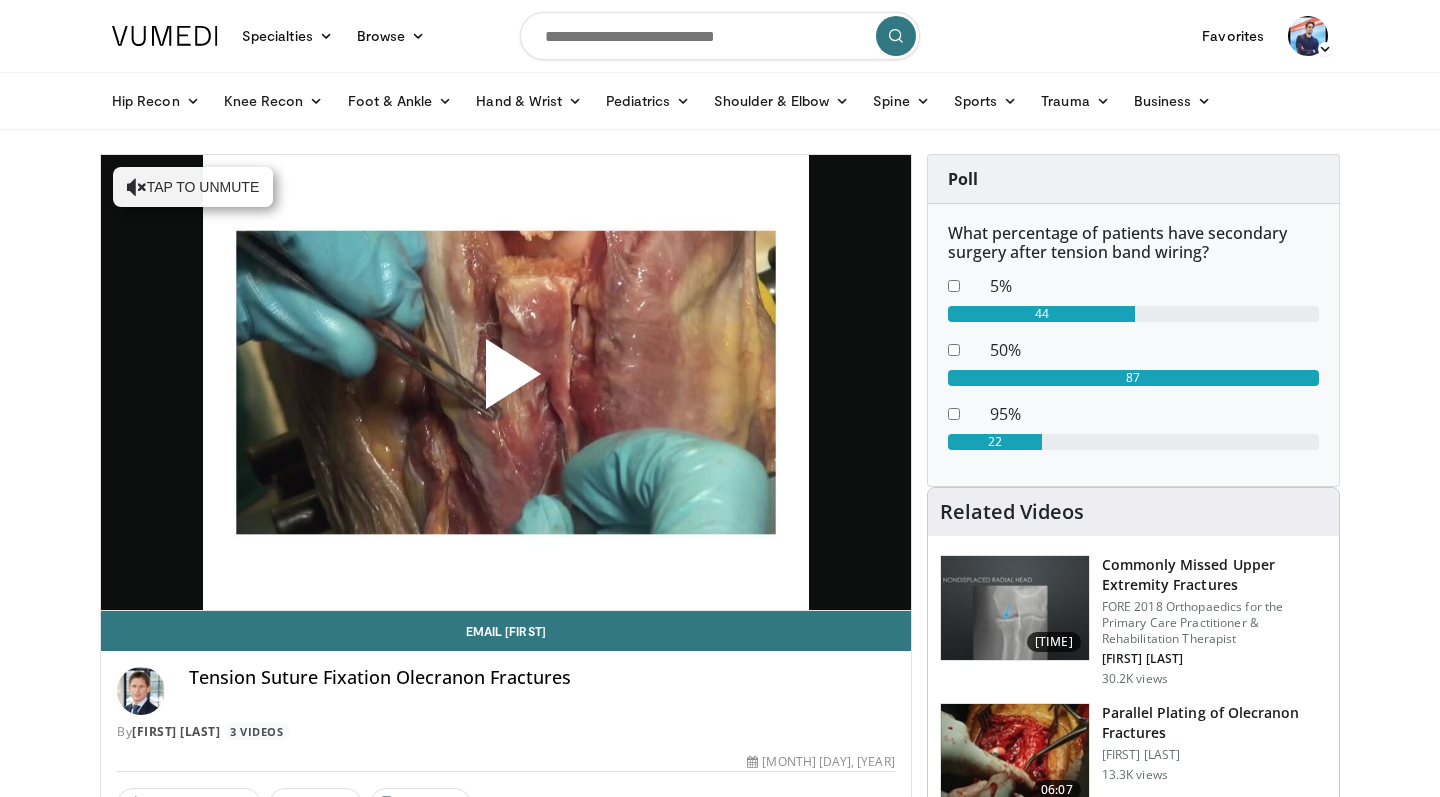 click at bounding box center (506, 382) 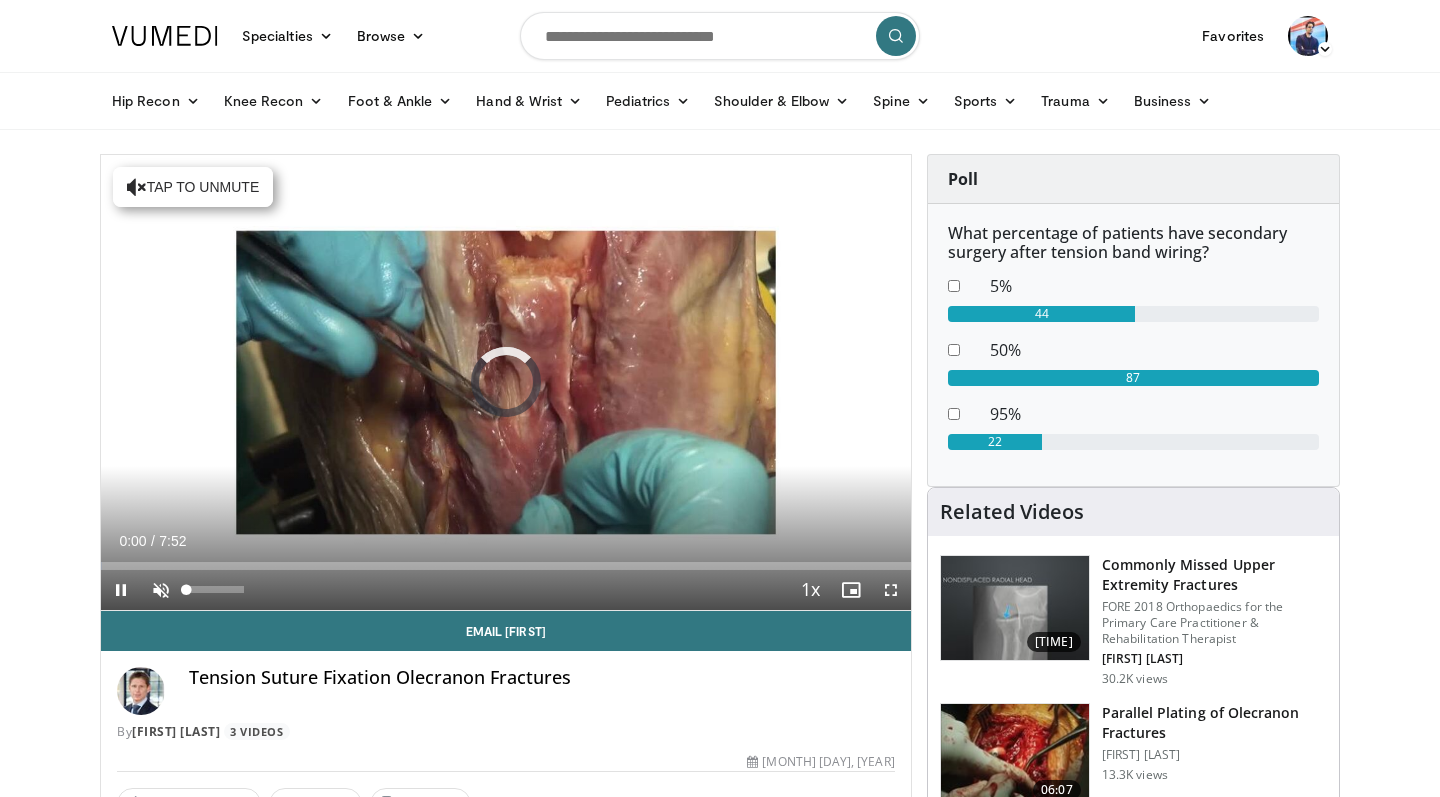 click at bounding box center (161, 590) 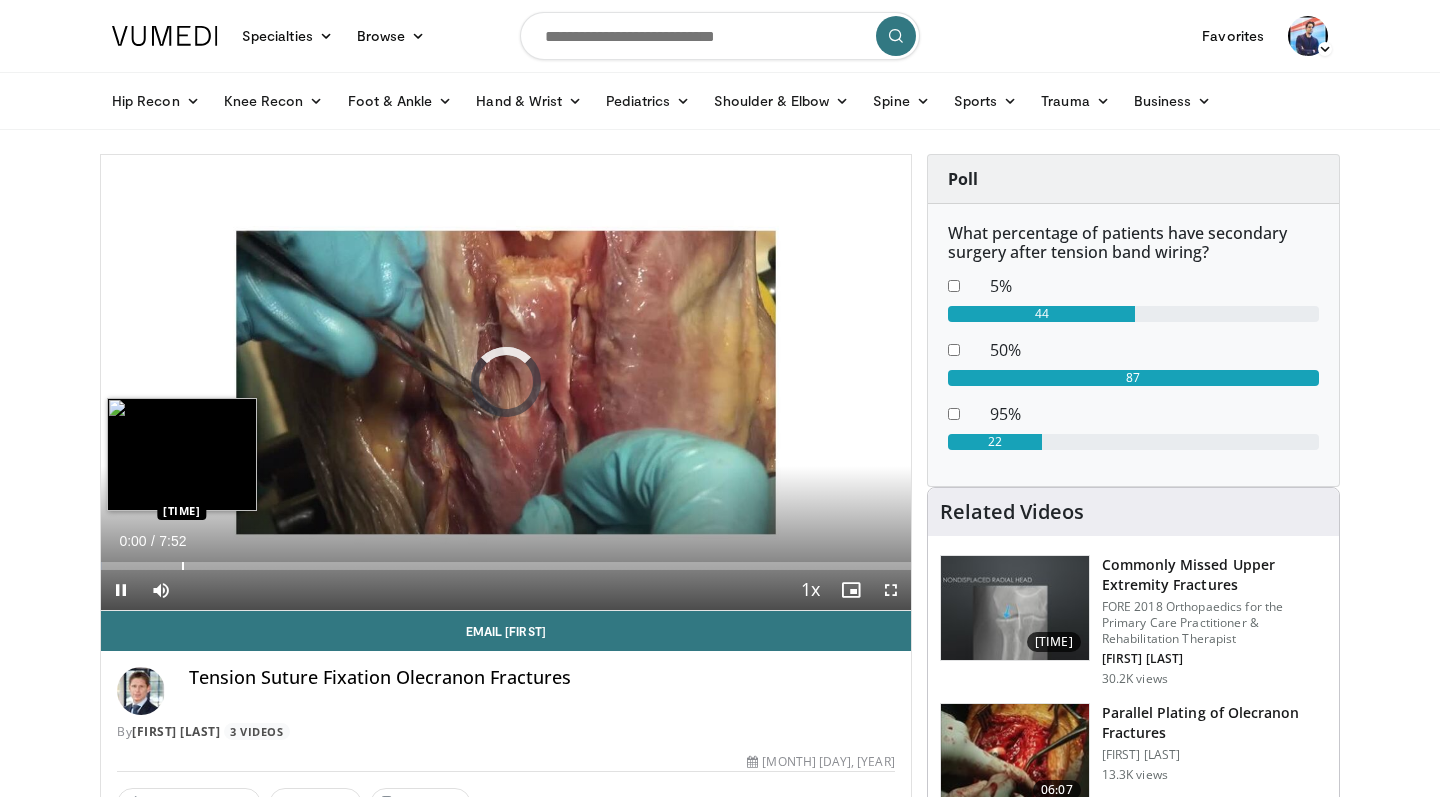 click at bounding box center (183, 566) 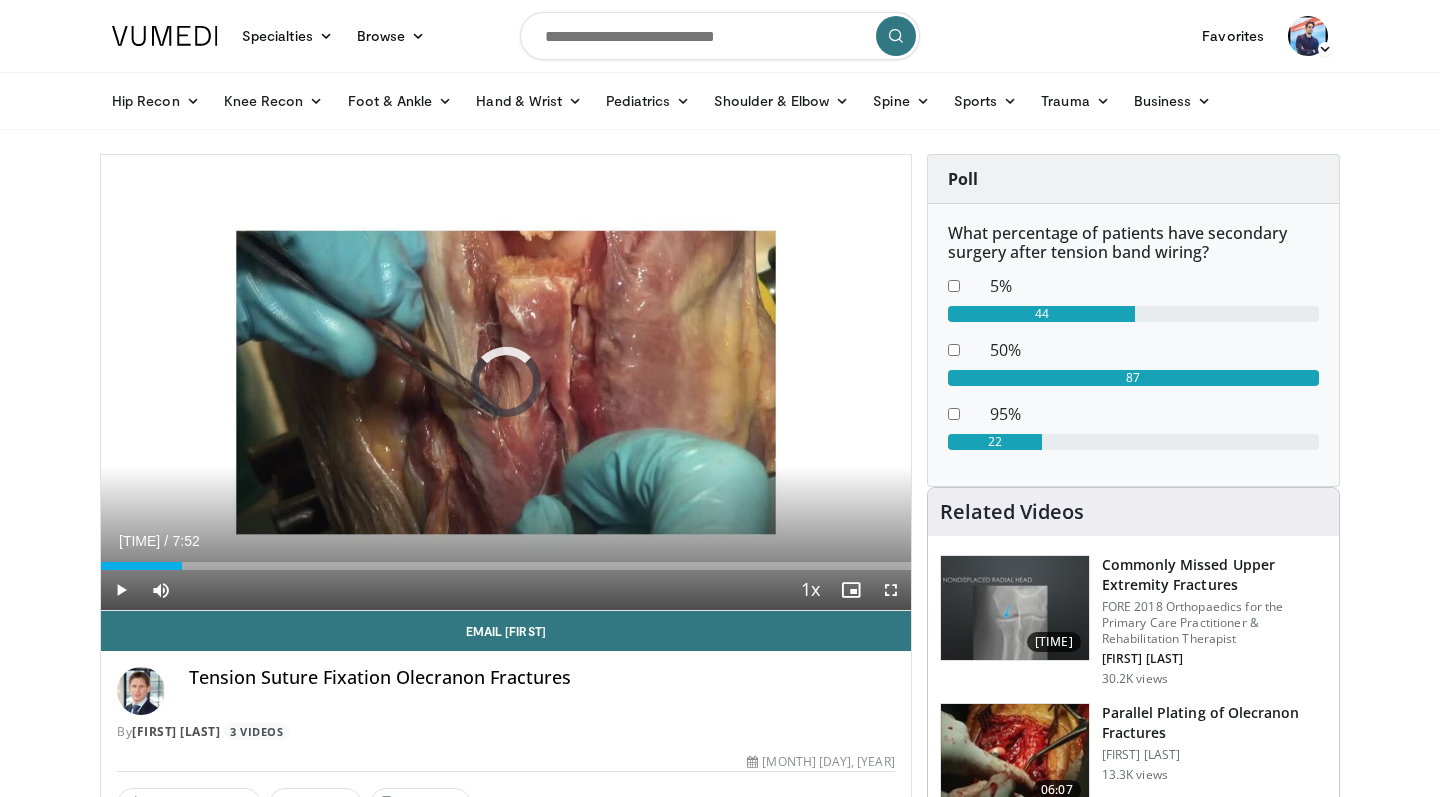 click at bounding box center (121, 590) 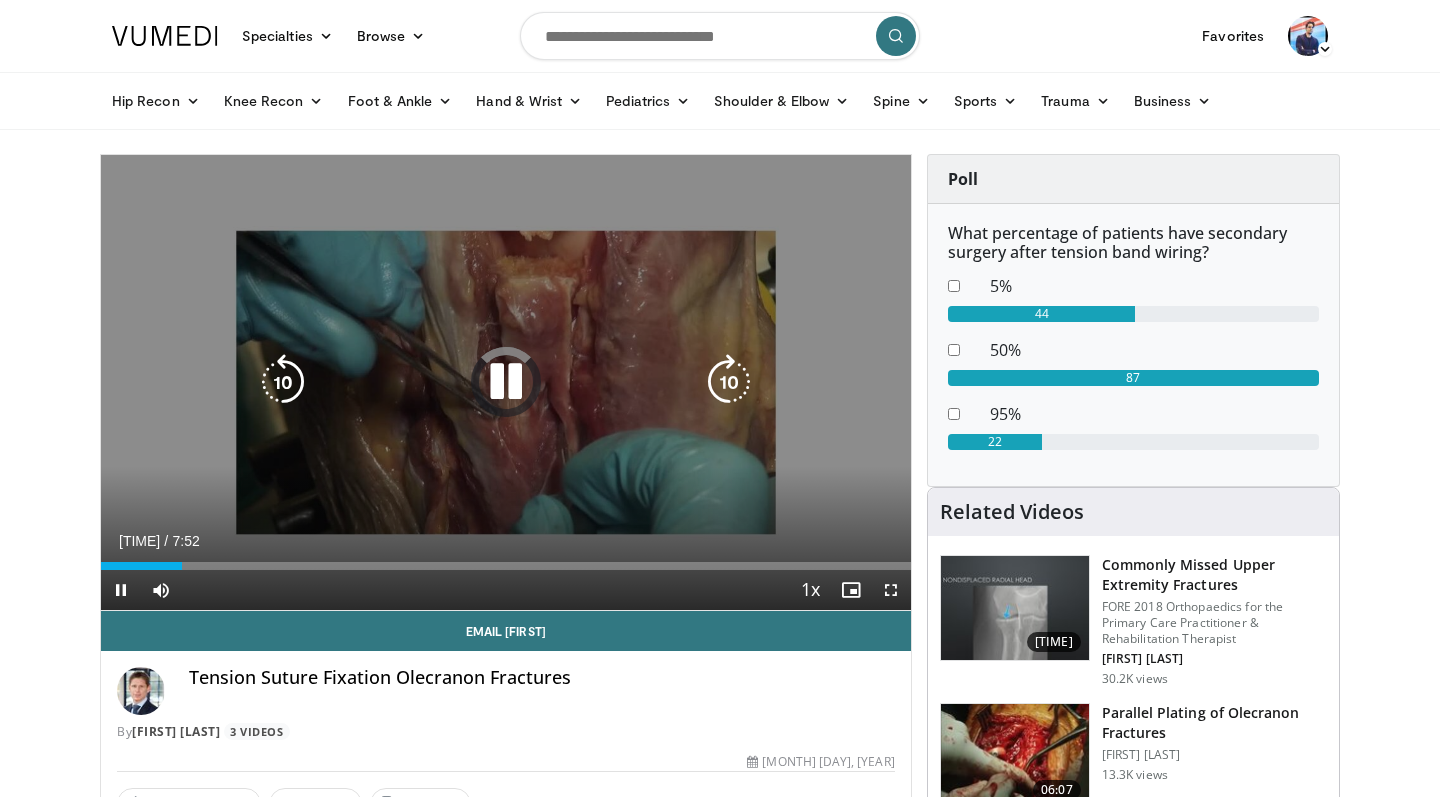 click at bounding box center [506, 382] 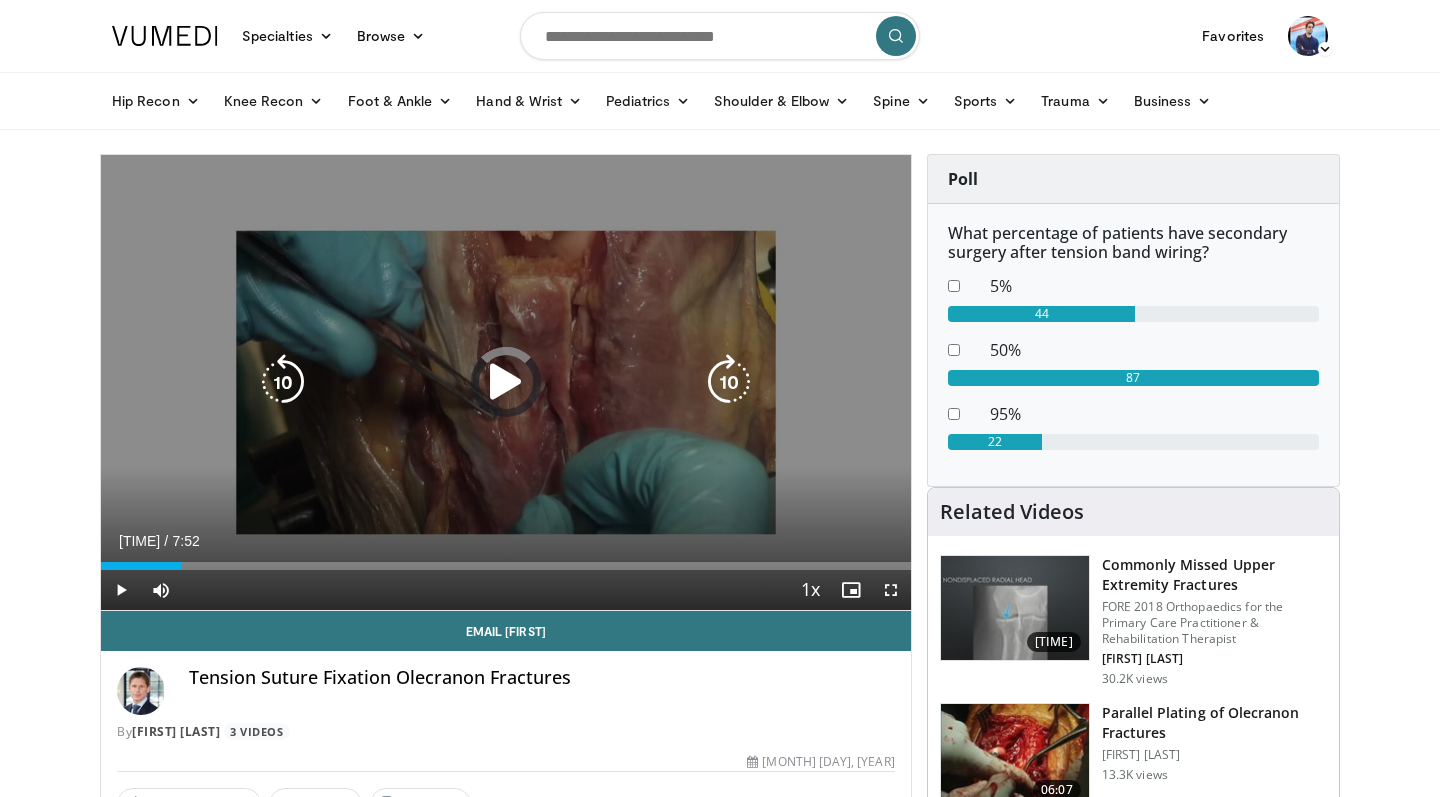 click at bounding box center (506, 382) 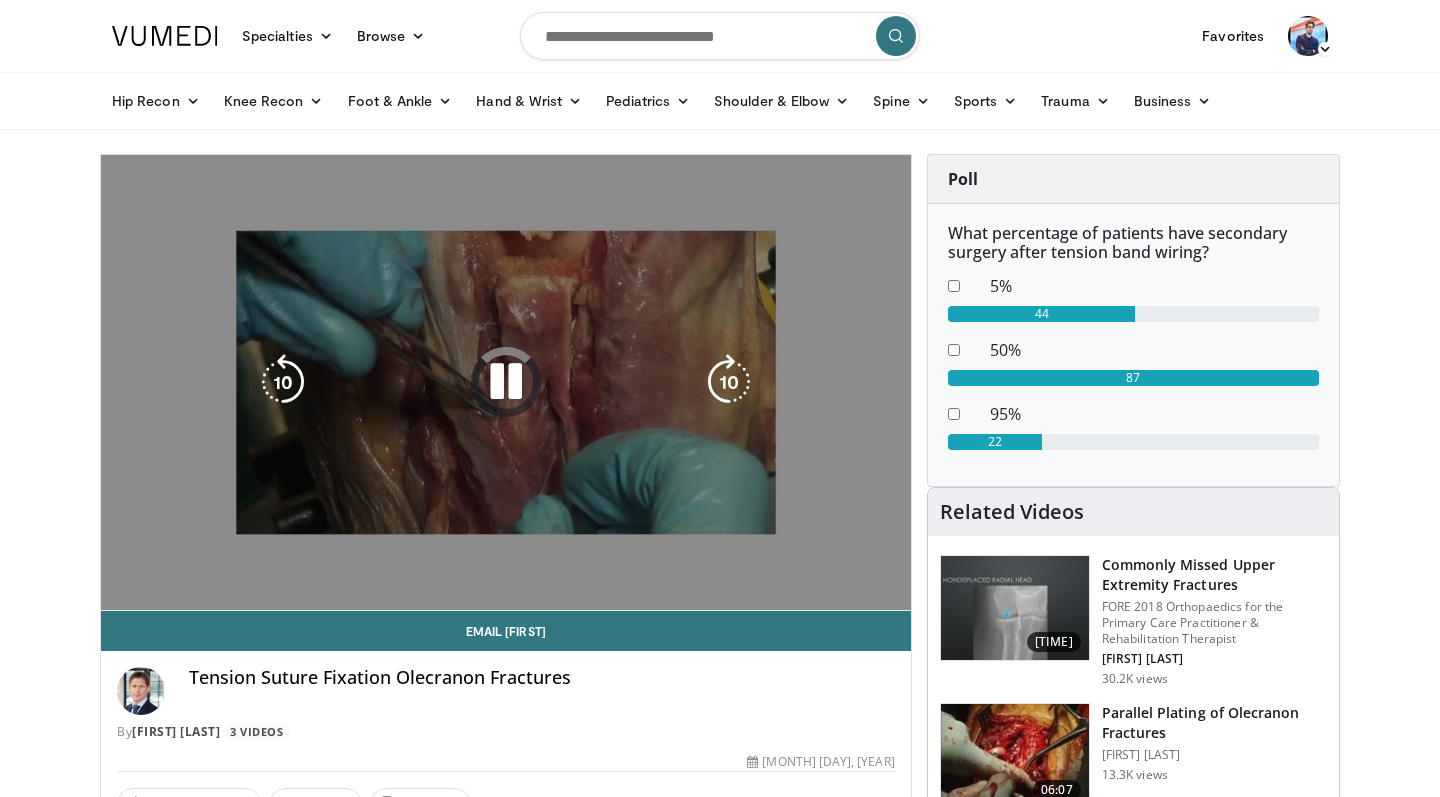 click at bounding box center [506, 382] 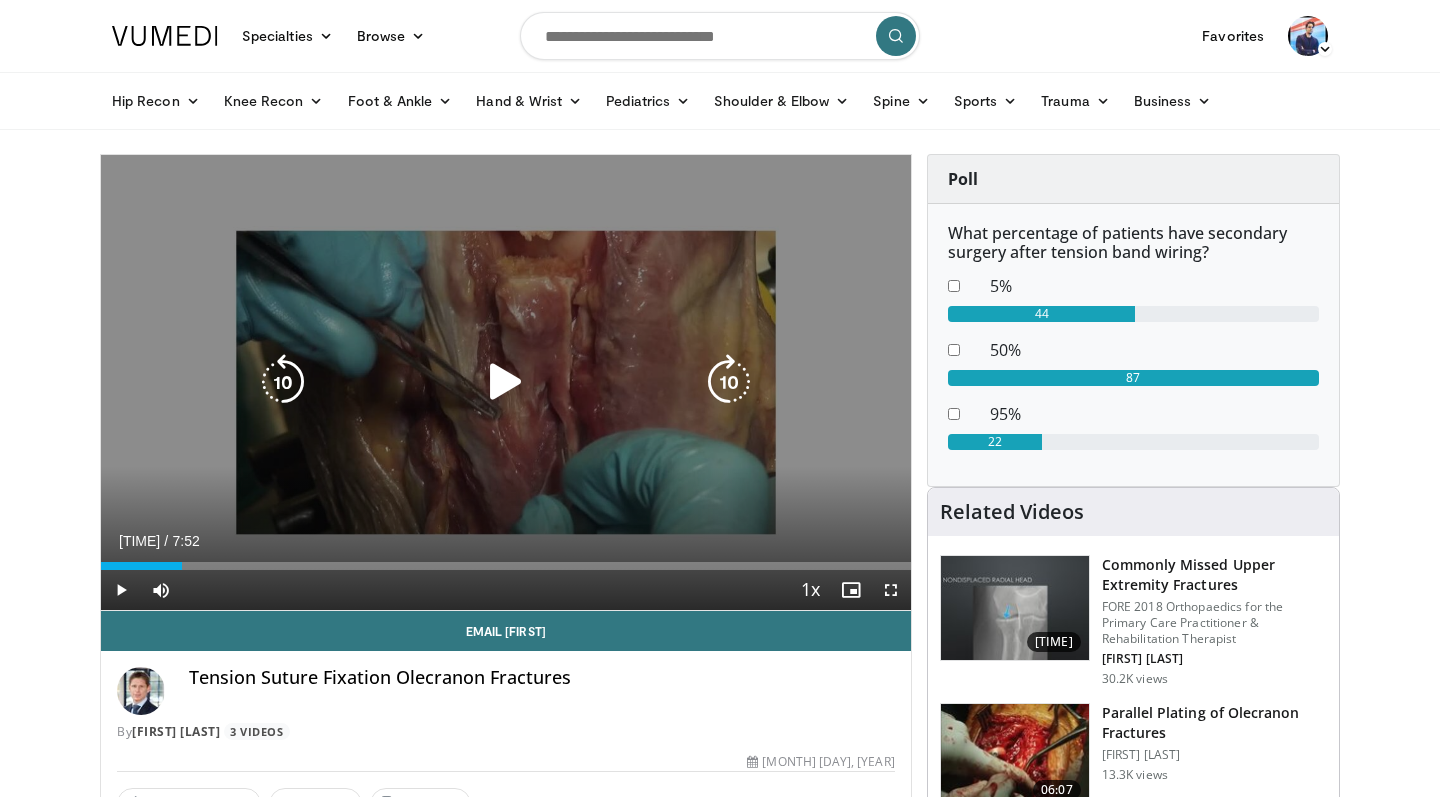 click at bounding box center (506, 382) 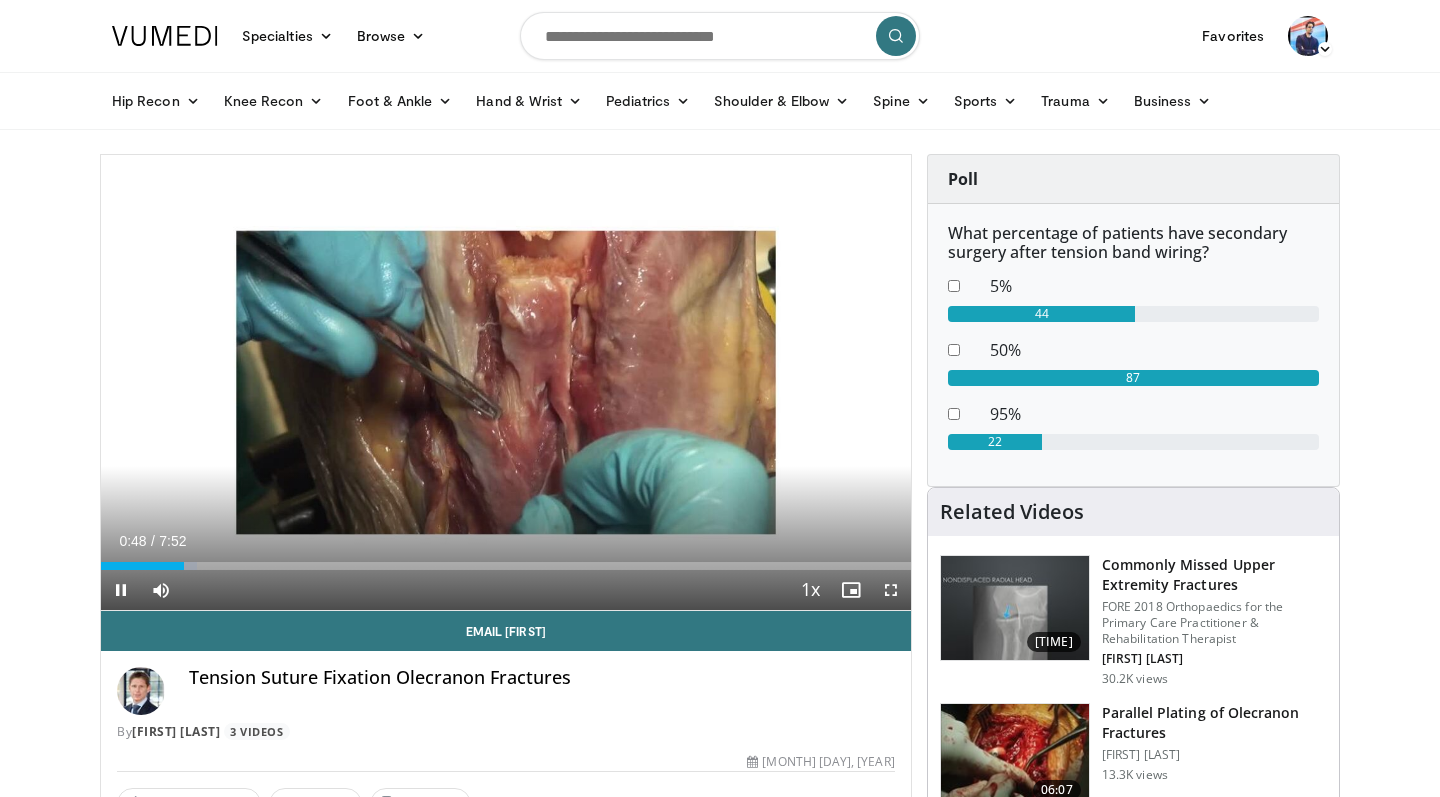 click at bounding box center [891, 590] 